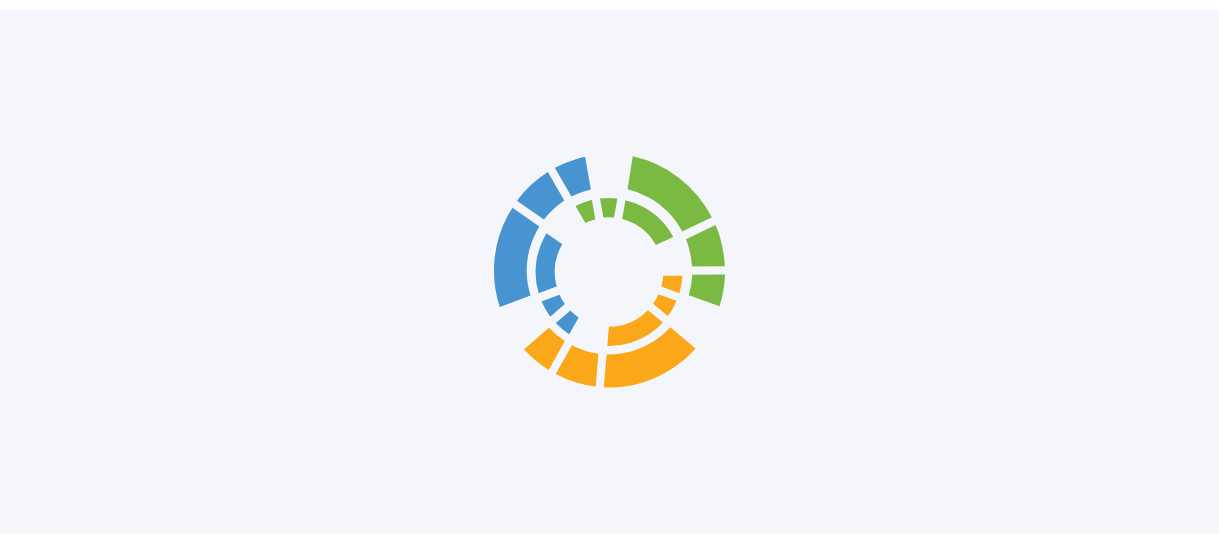 scroll, scrollTop: 0, scrollLeft: 0, axis: both 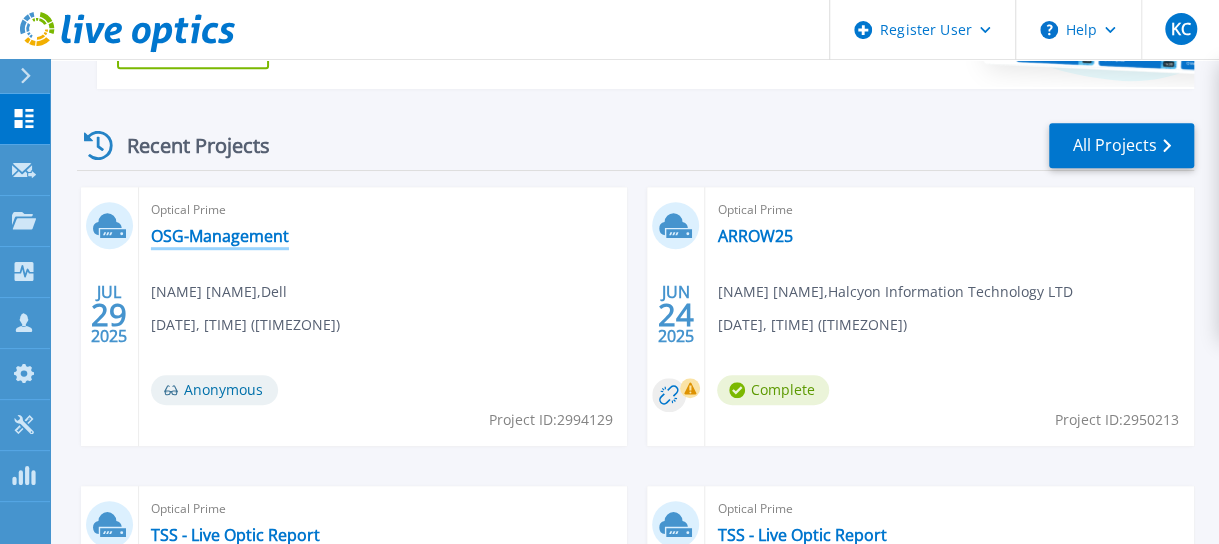 click on "OSG-Management" at bounding box center (220, 236) 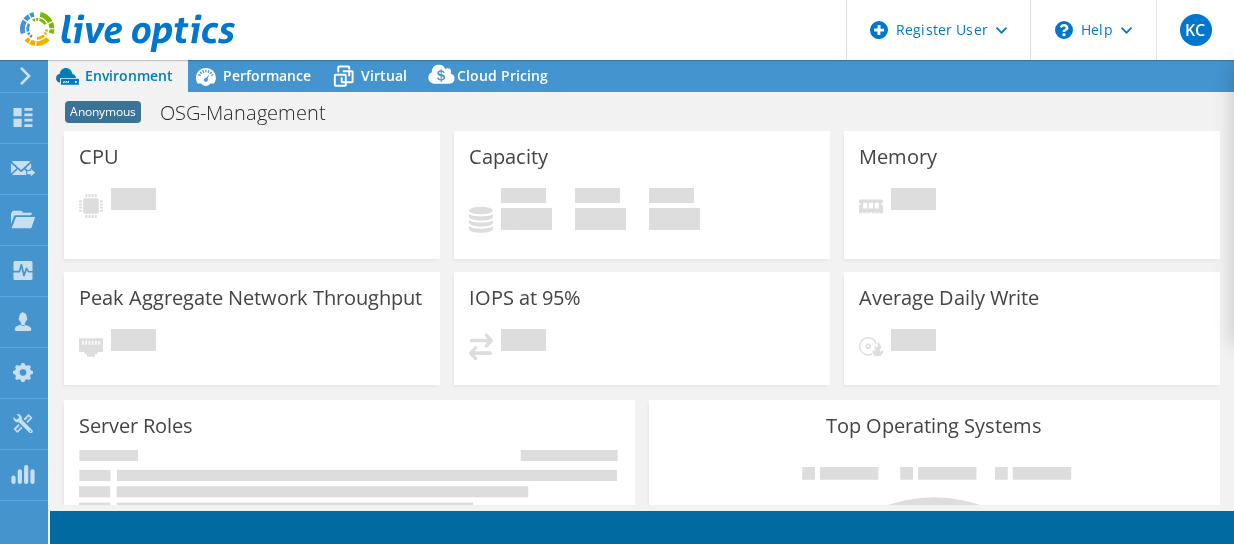 scroll, scrollTop: 0, scrollLeft: 0, axis: both 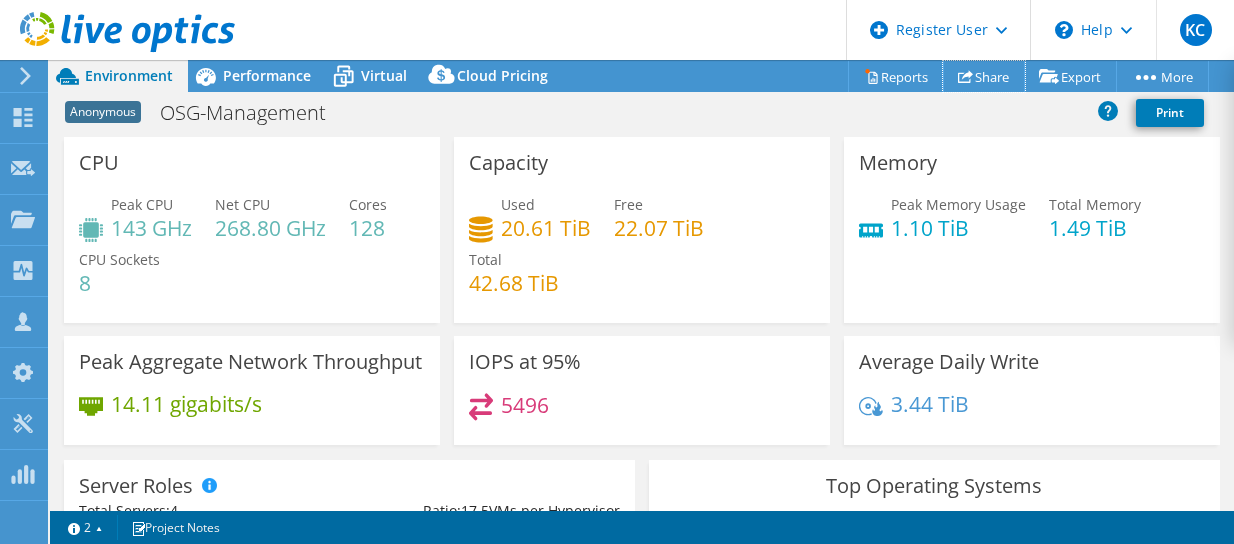click on "Share" at bounding box center [984, 76] 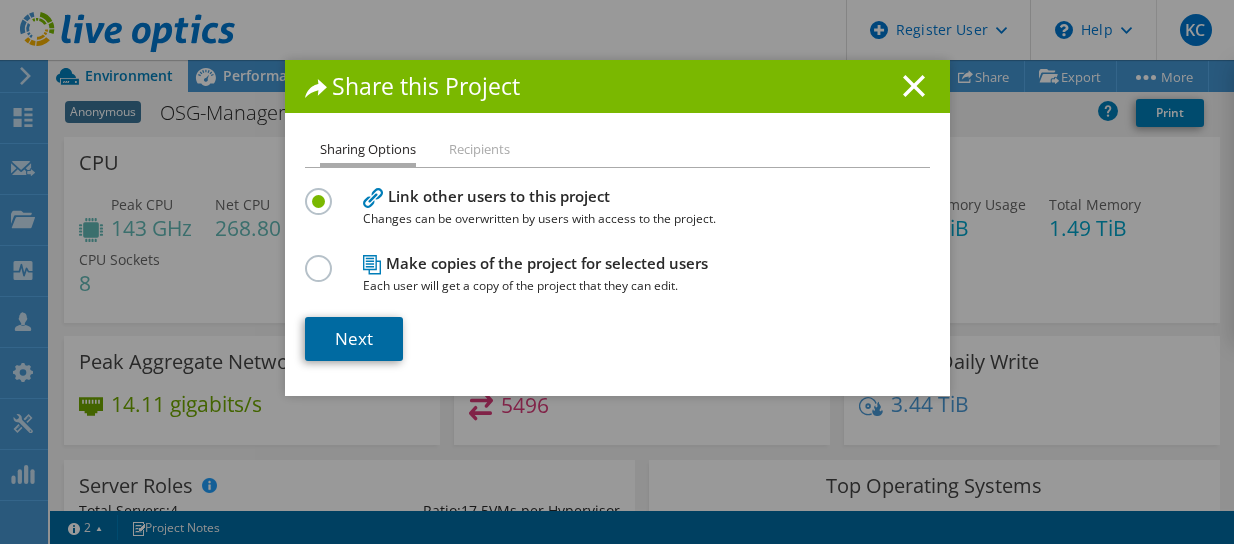 click on "Next" at bounding box center (354, 339) 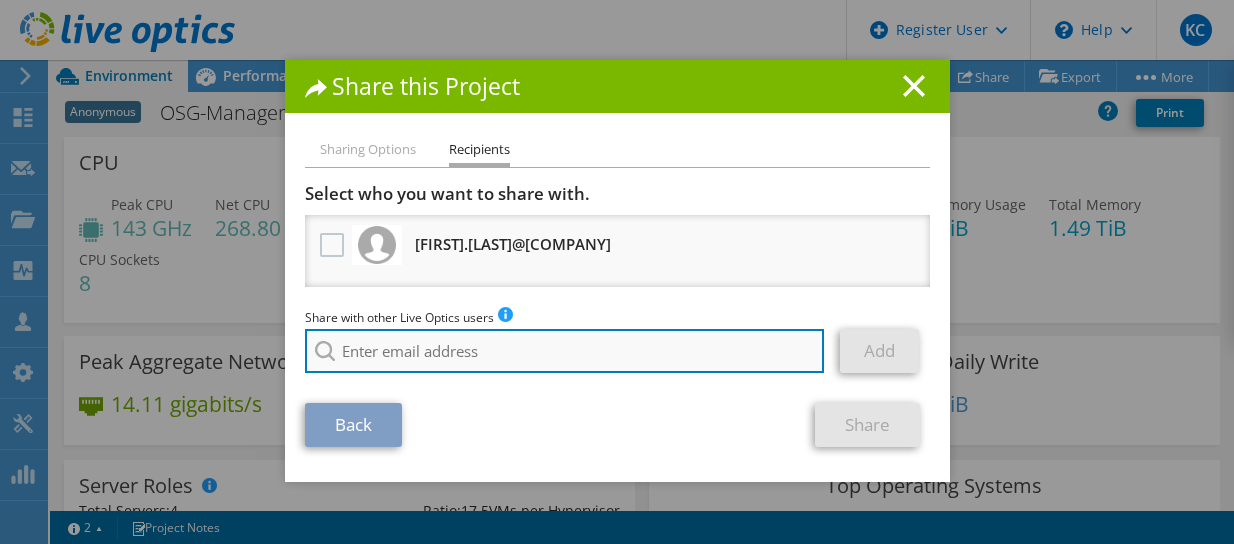 click at bounding box center [565, 351] 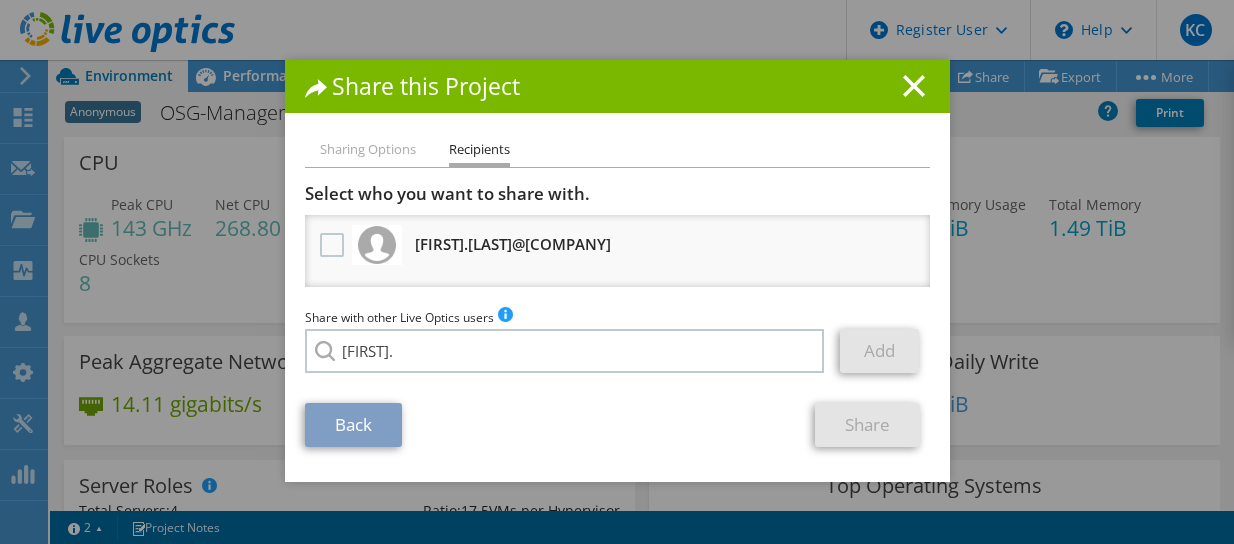 click on "[FIRST].[LAST]@[DOMAIN].com" at bounding box center (420, 413) 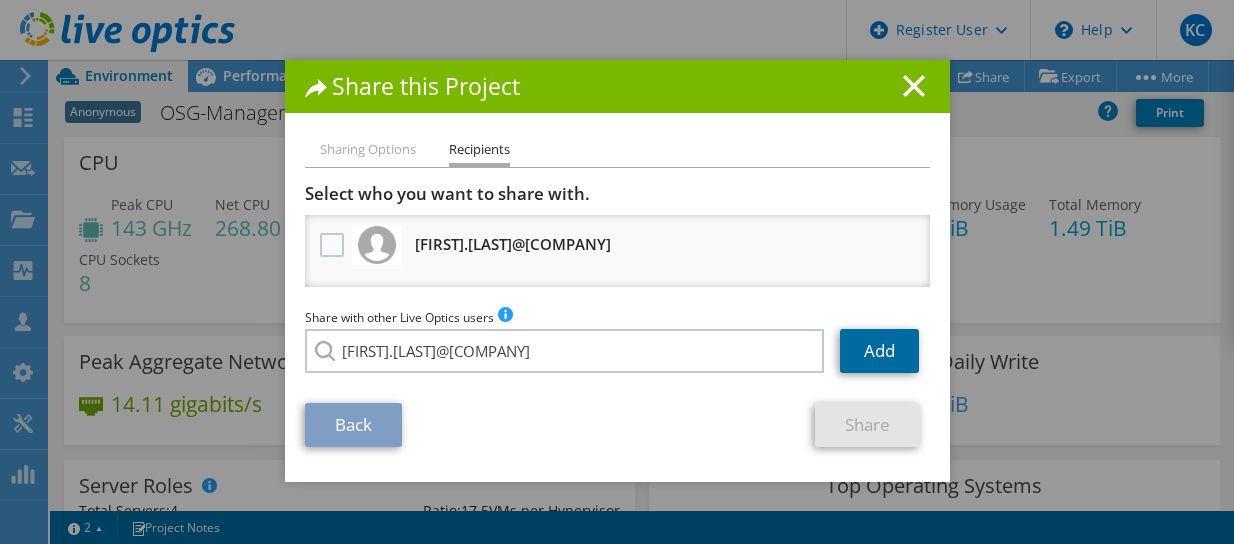 click on "Add" at bounding box center [879, 351] 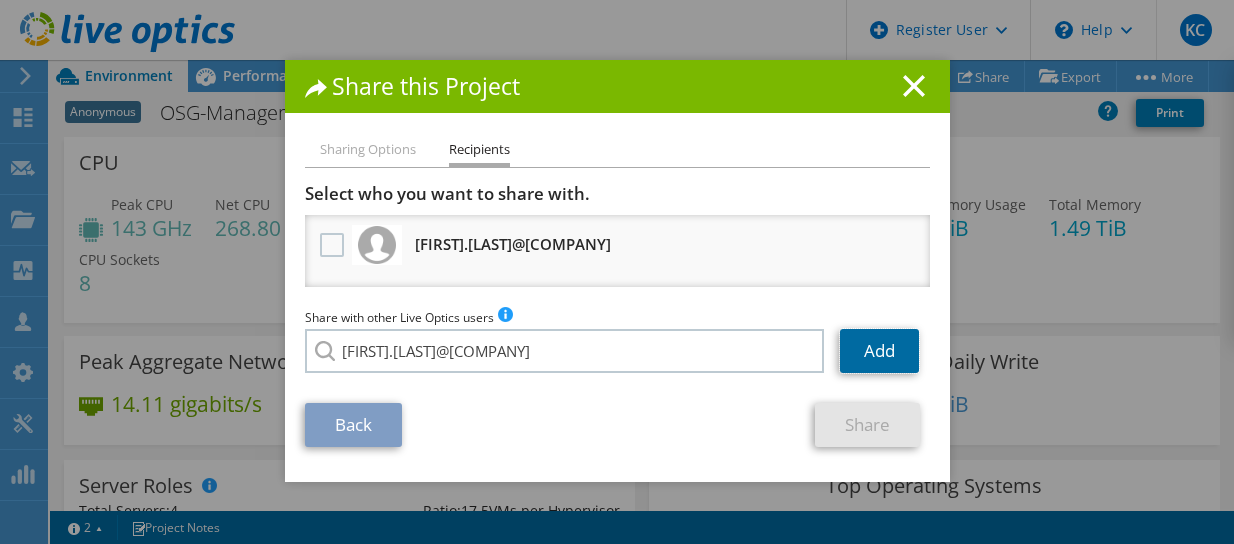 type 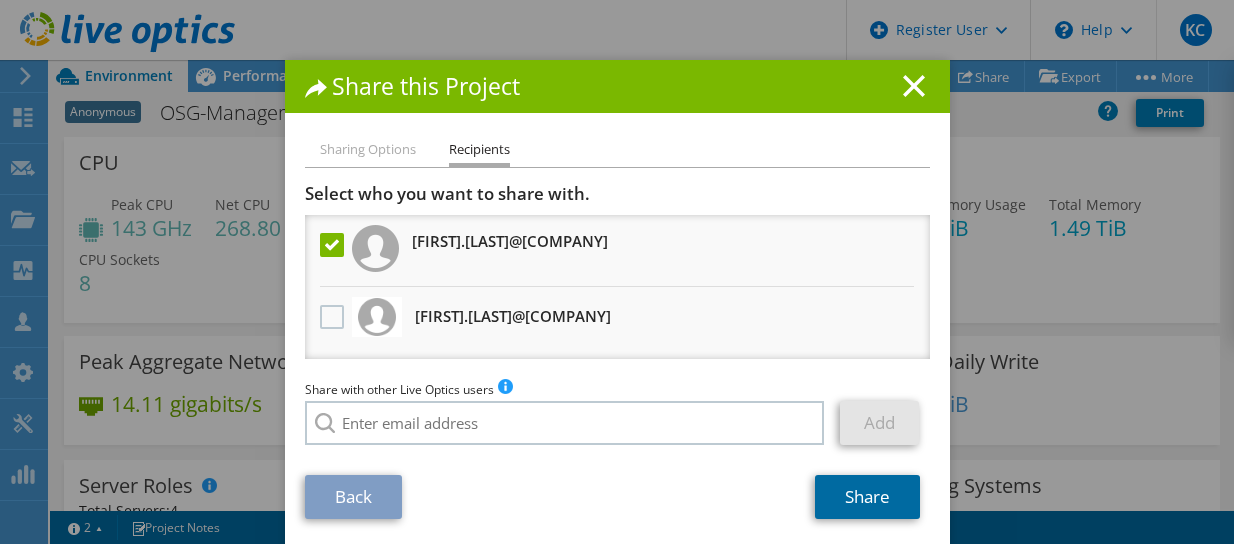 click on "Share" at bounding box center (867, 497) 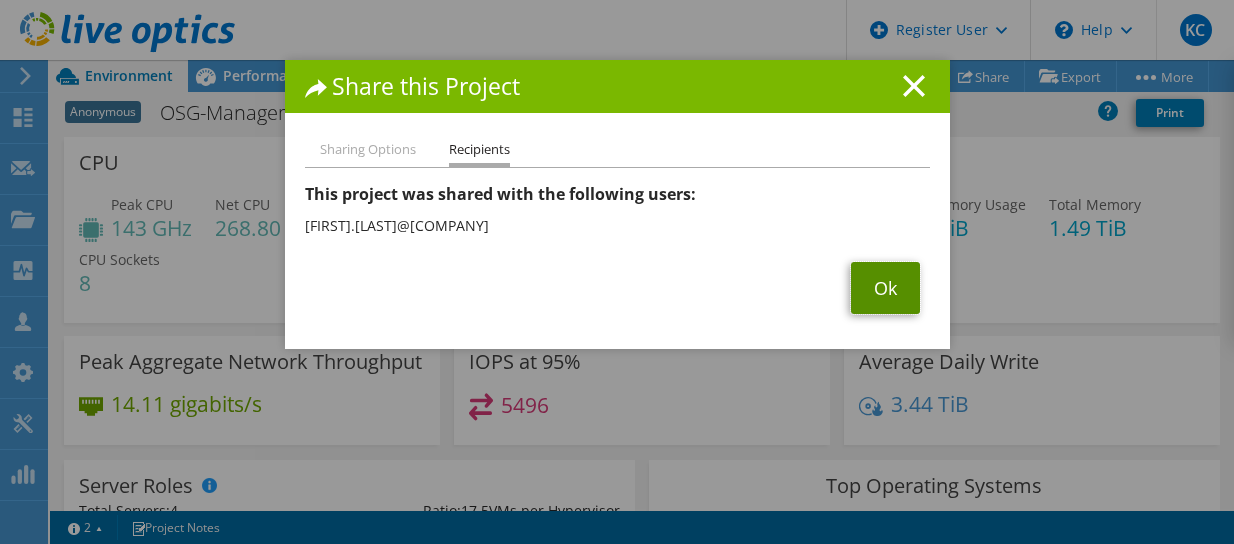 click on "Ok" at bounding box center [885, 288] 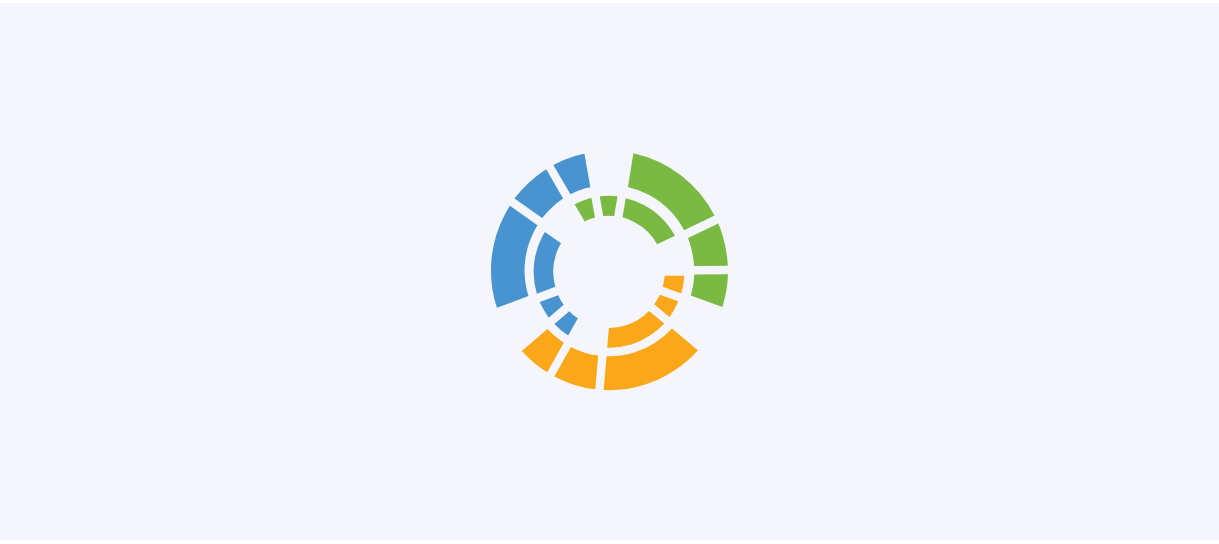 scroll, scrollTop: 0, scrollLeft: 0, axis: both 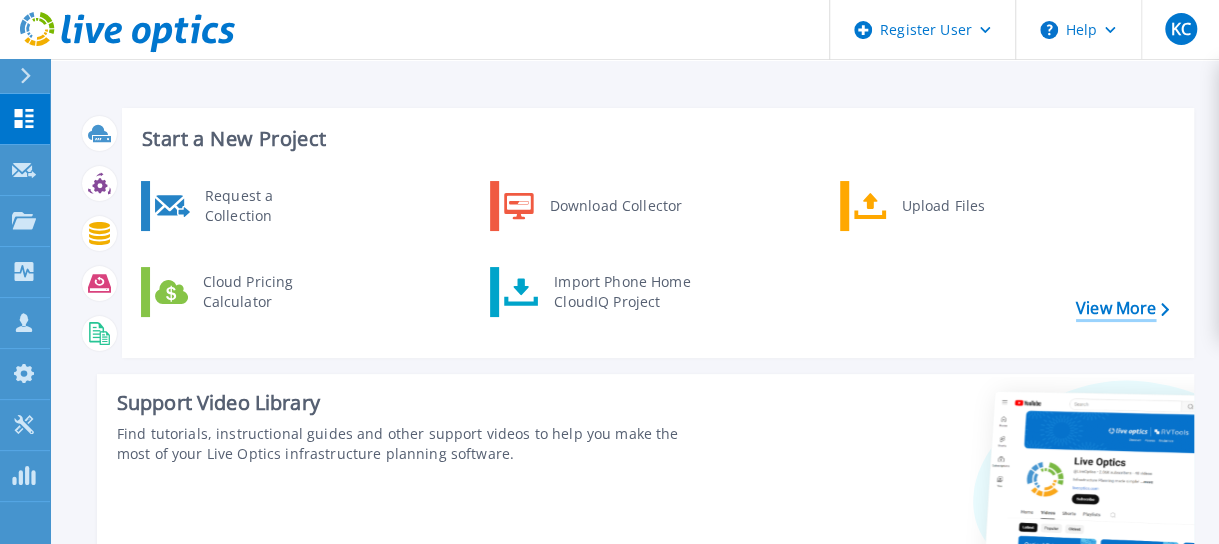 click on "View More" at bounding box center (1122, 308) 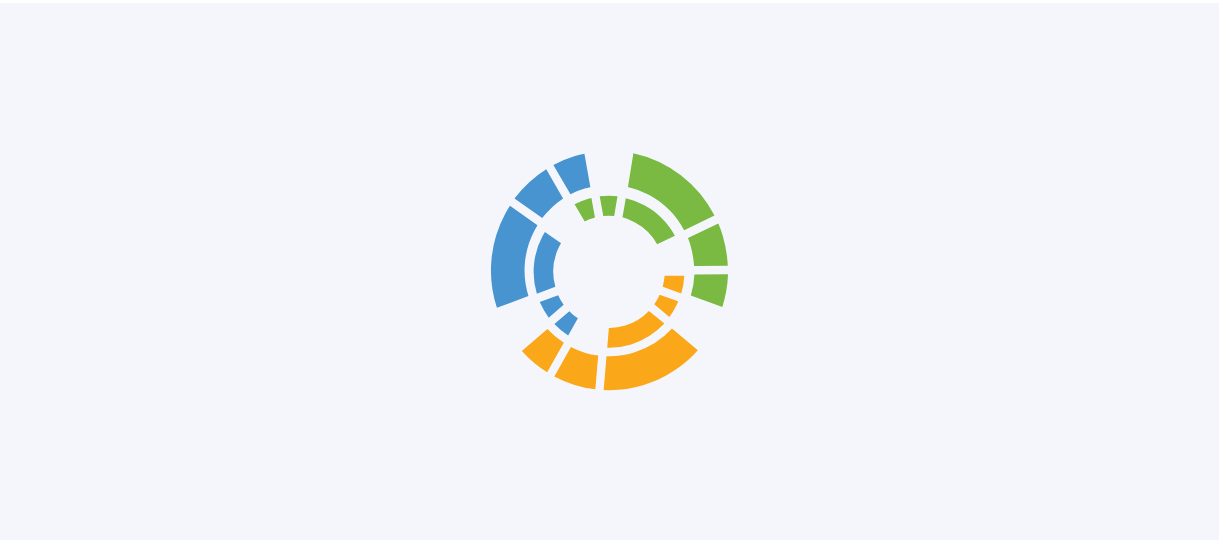 scroll, scrollTop: 0, scrollLeft: 0, axis: both 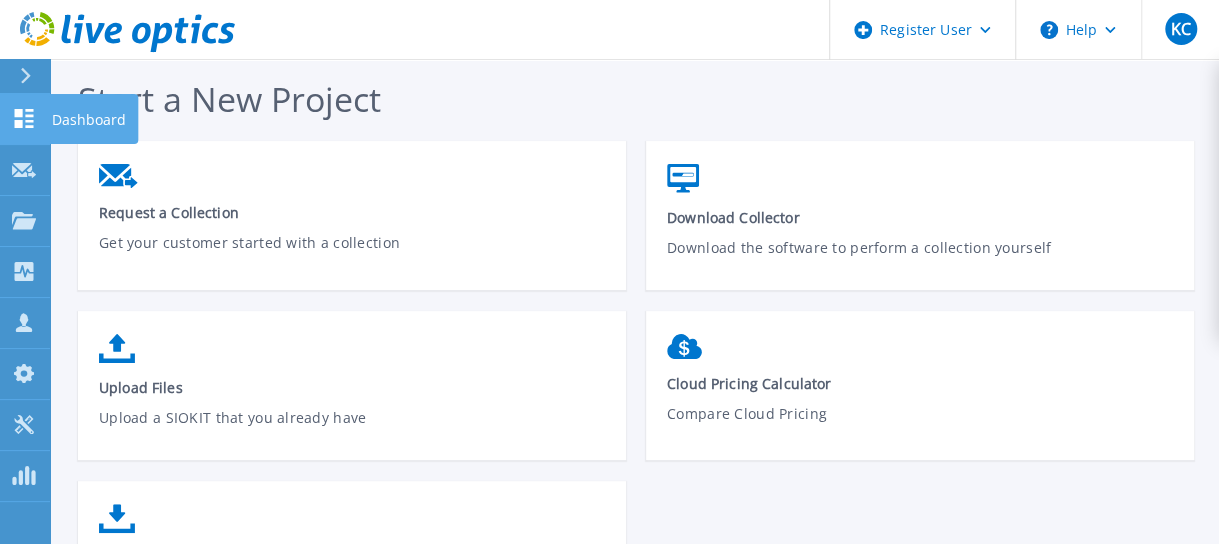 click 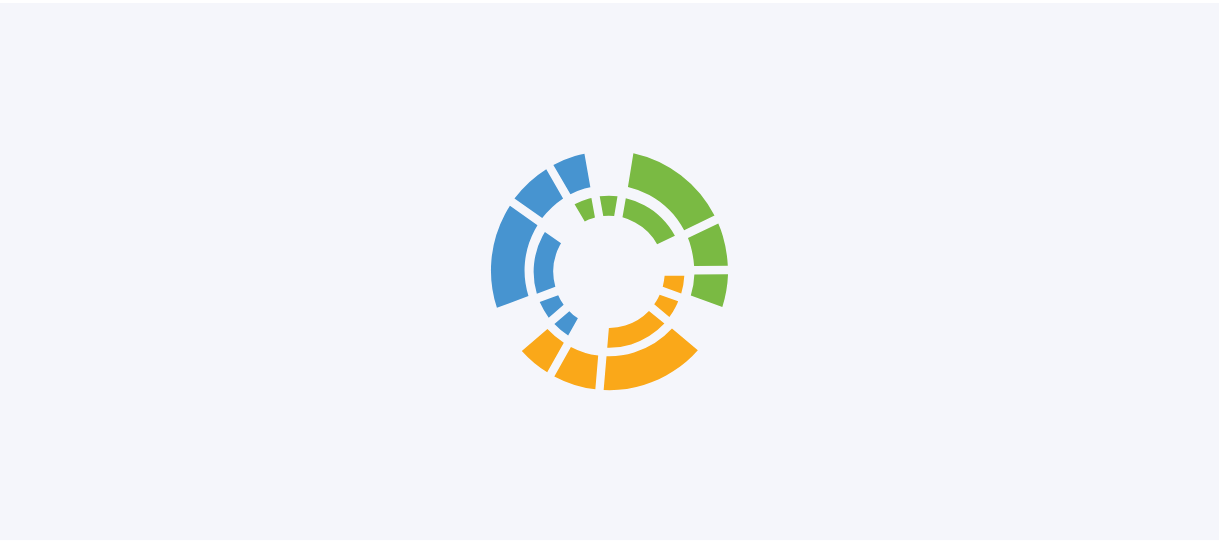 scroll, scrollTop: 0, scrollLeft: 0, axis: both 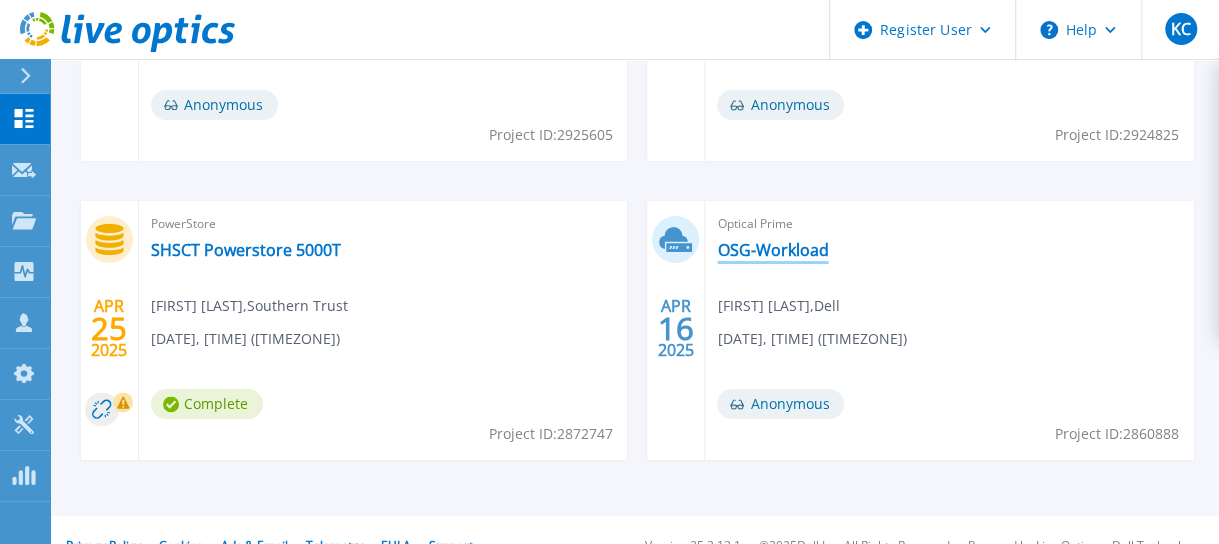 click on "OSG-Workload" at bounding box center [772, 250] 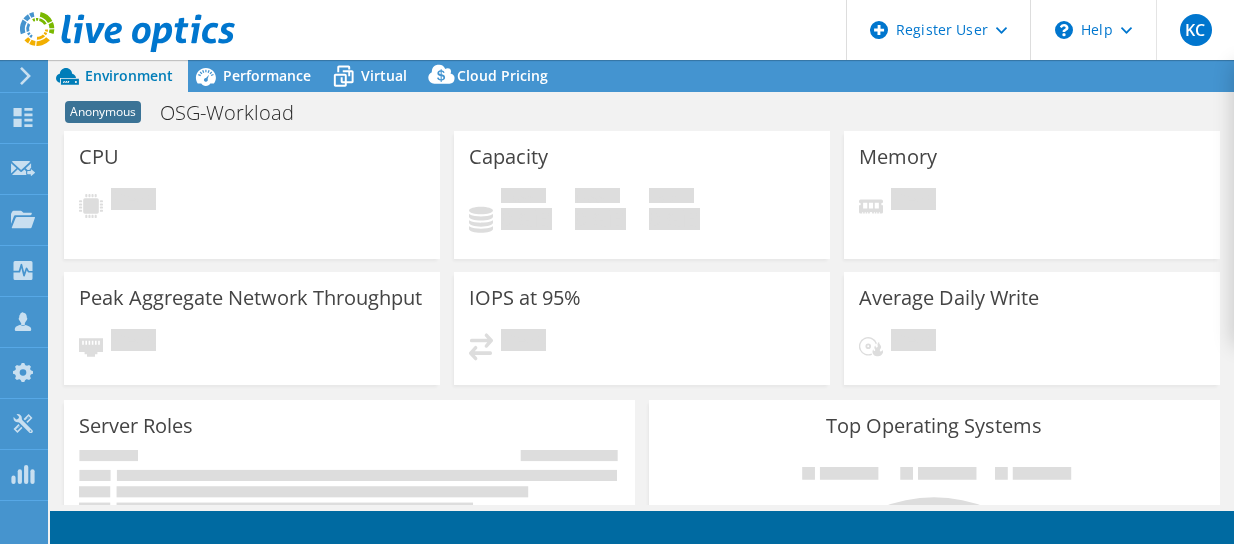 scroll, scrollTop: 0, scrollLeft: 0, axis: both 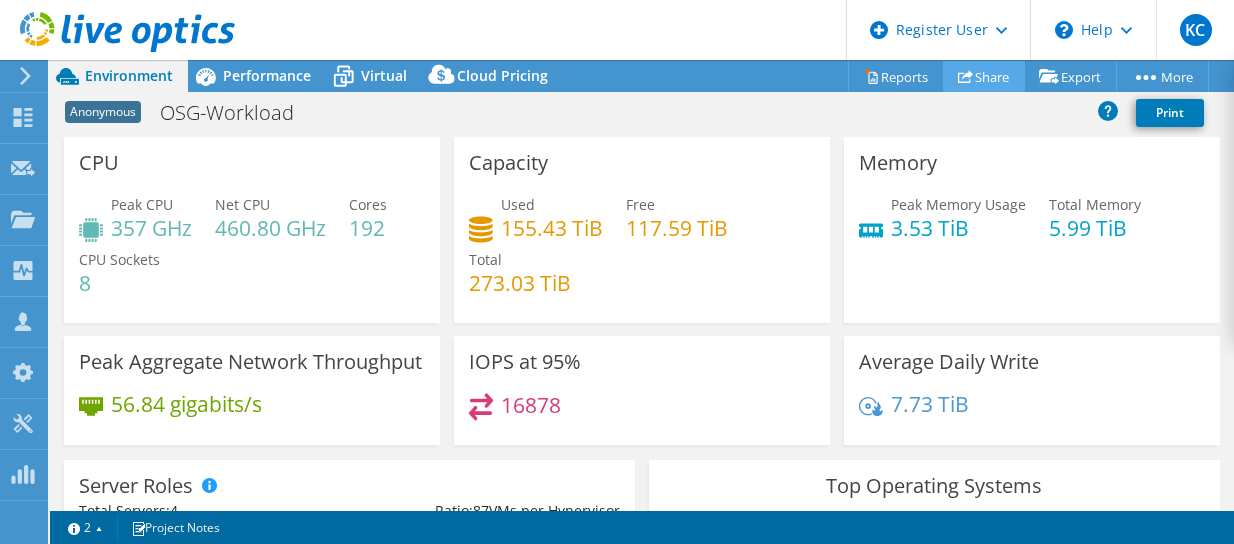 click on "Share" at bounding box center [984, 76] 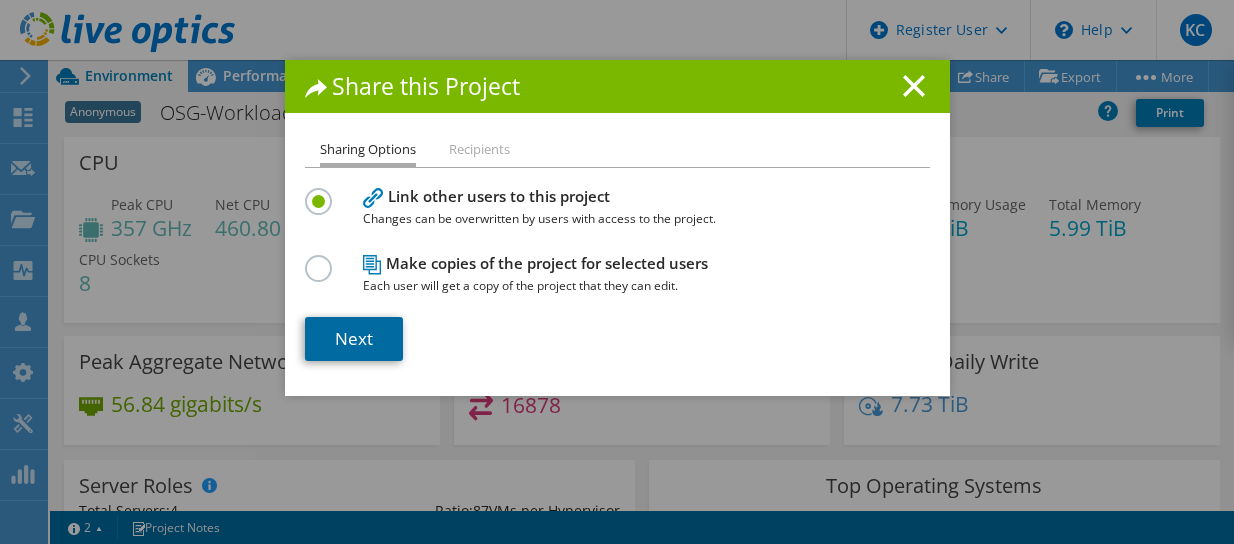 click on "Next" at bounding box center (354, 339) 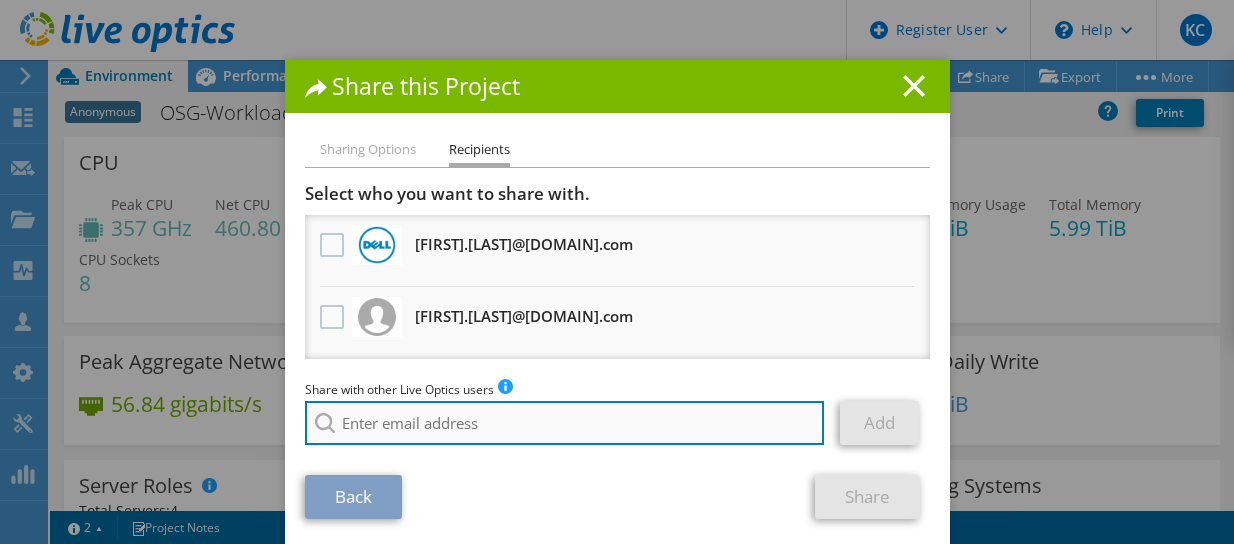 click at bounding box center (565, 423) 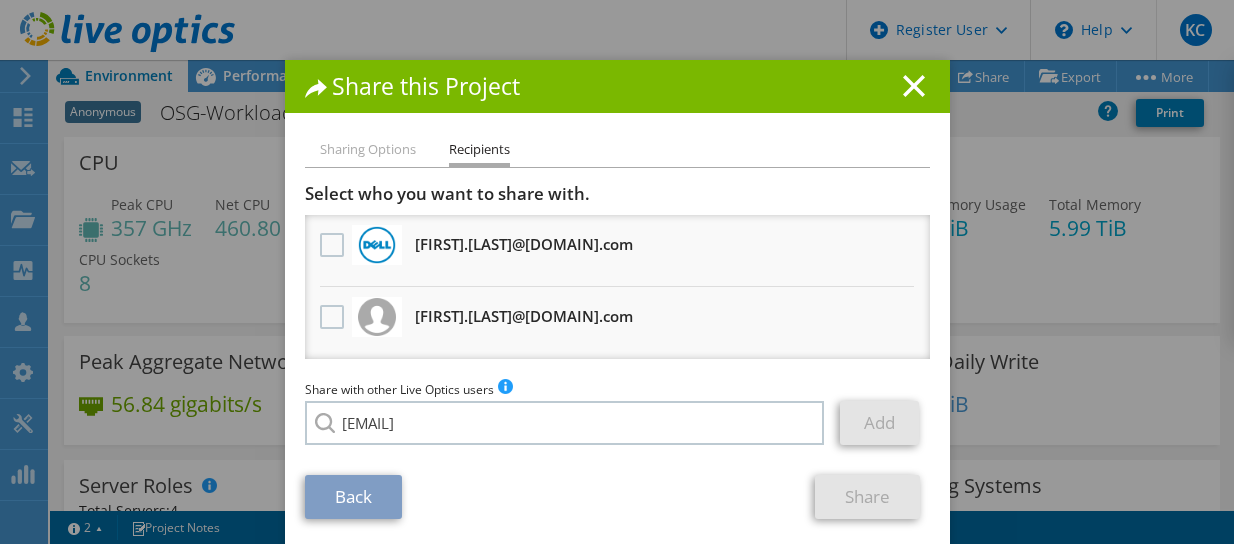 click on "[FIRST].[LAST]@[DOMAIN].com" at bounding box center (420, 485) 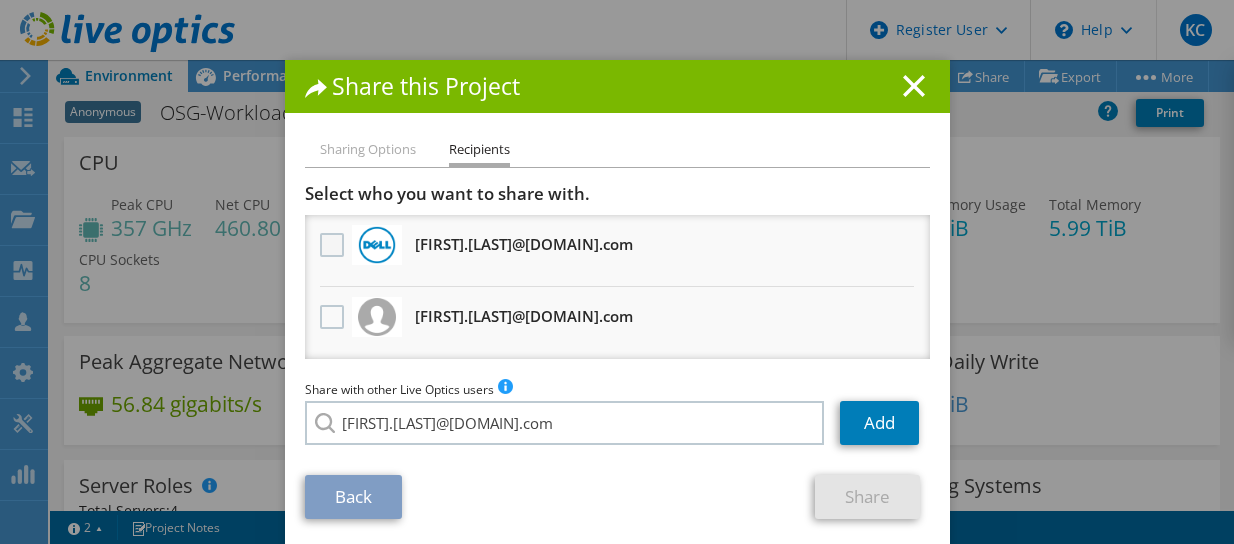 click at bounding box center [334, 245] 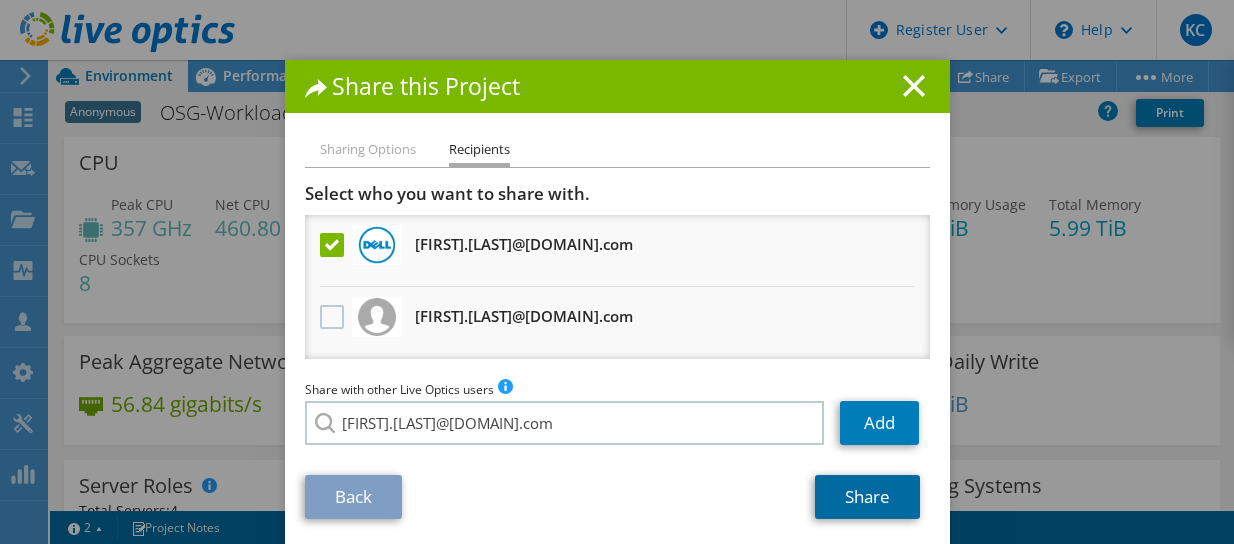 click on "Share" at bounding box center [867, 497] 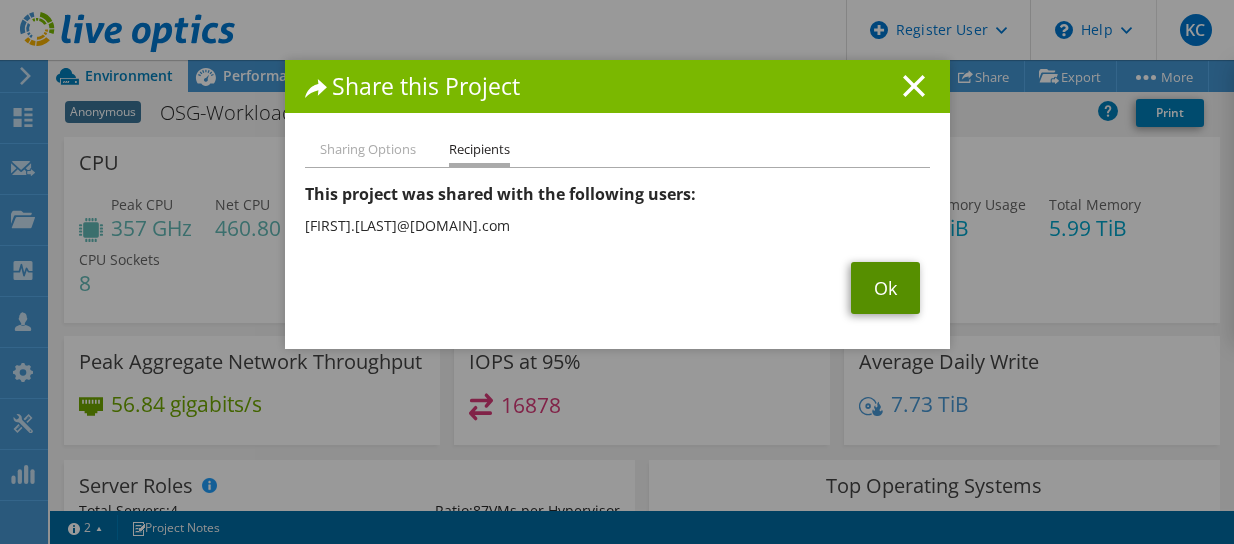 click on "Ok" at bounding box center [885, 288] 